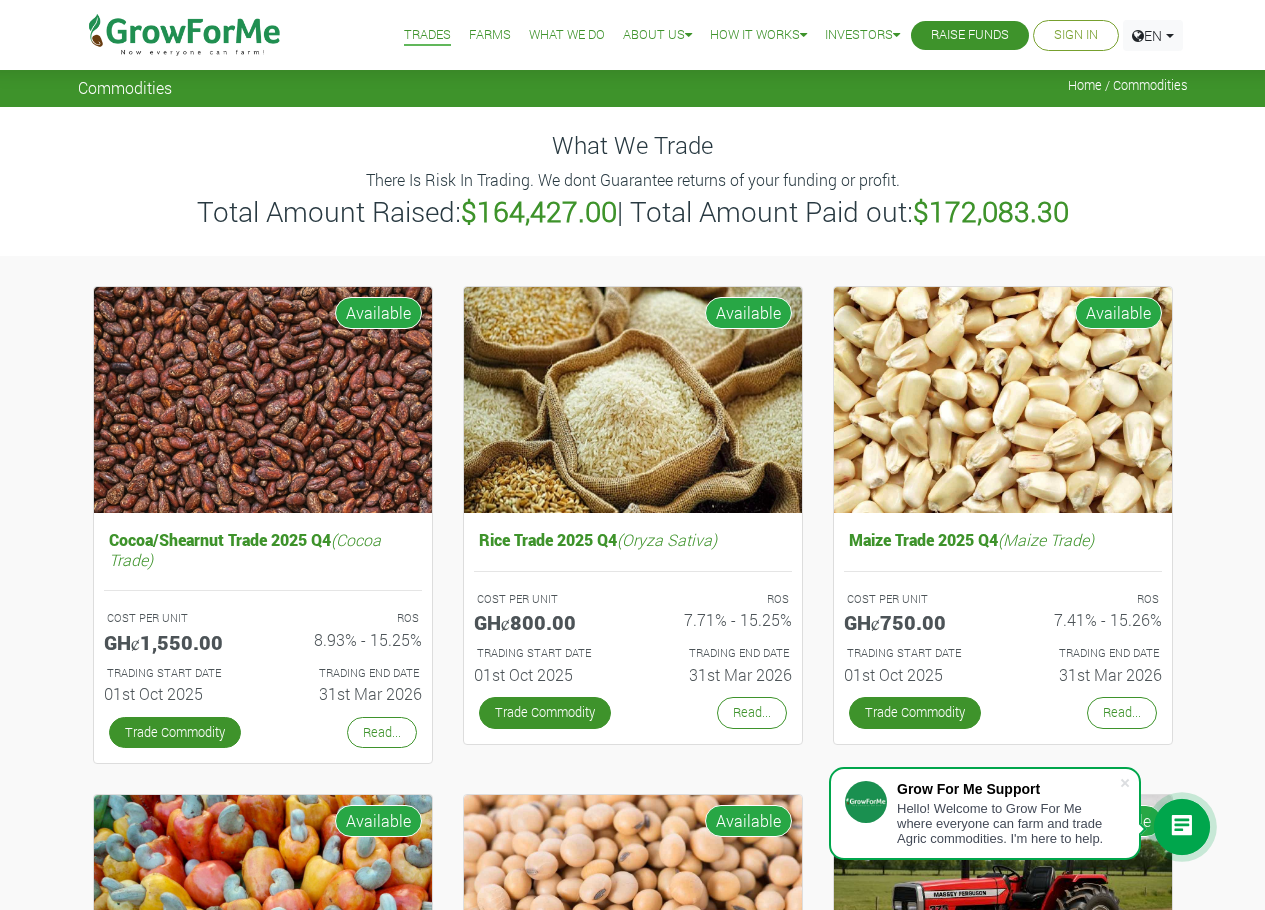 scroll, scrollTop: 0, scrollLeft: 0, axis: both 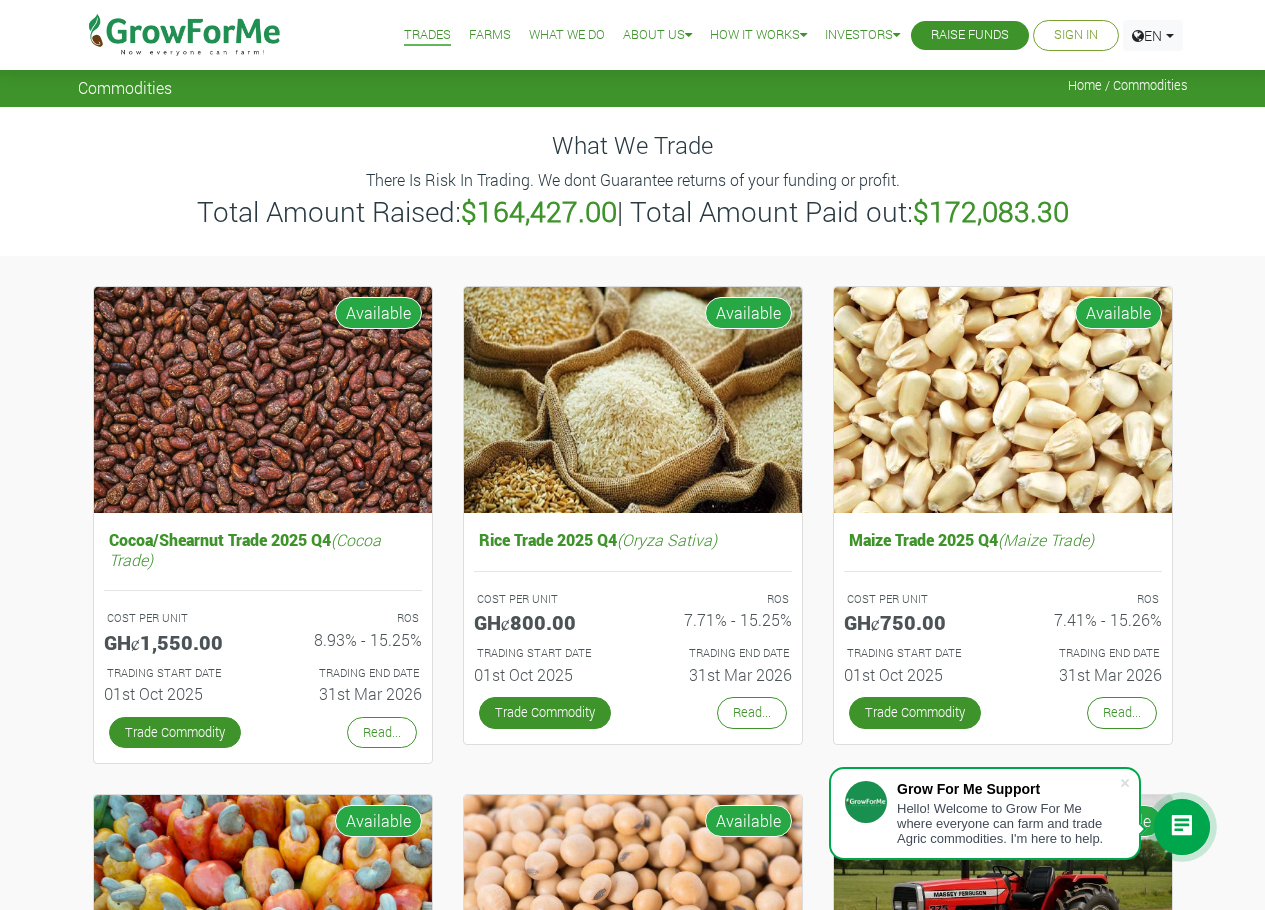 click on "Farms" at bounding box center (490, 35) 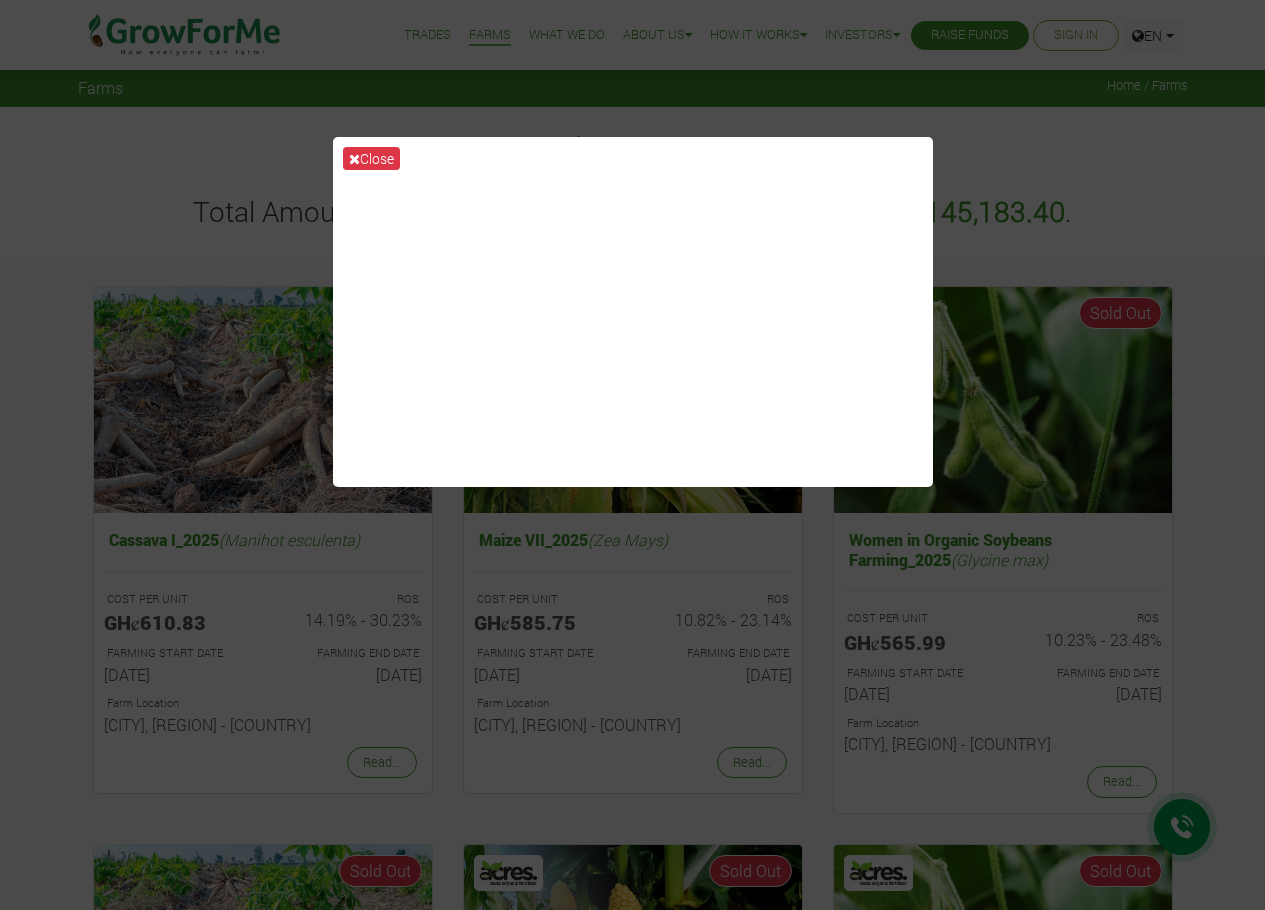 scroll, scrollTop: 0, scrollLeft: 0, axis: both 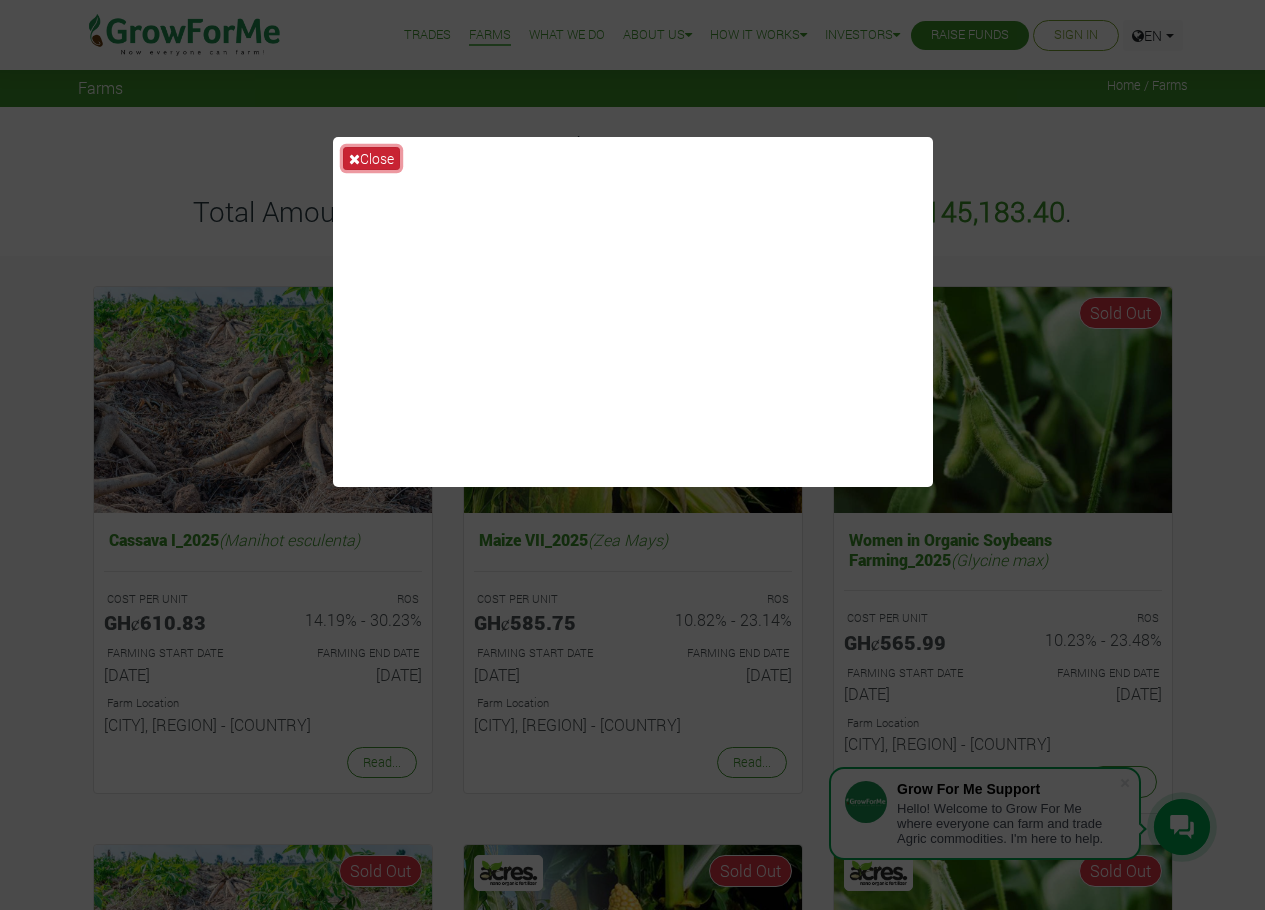 click at bounding box center (354, 159) 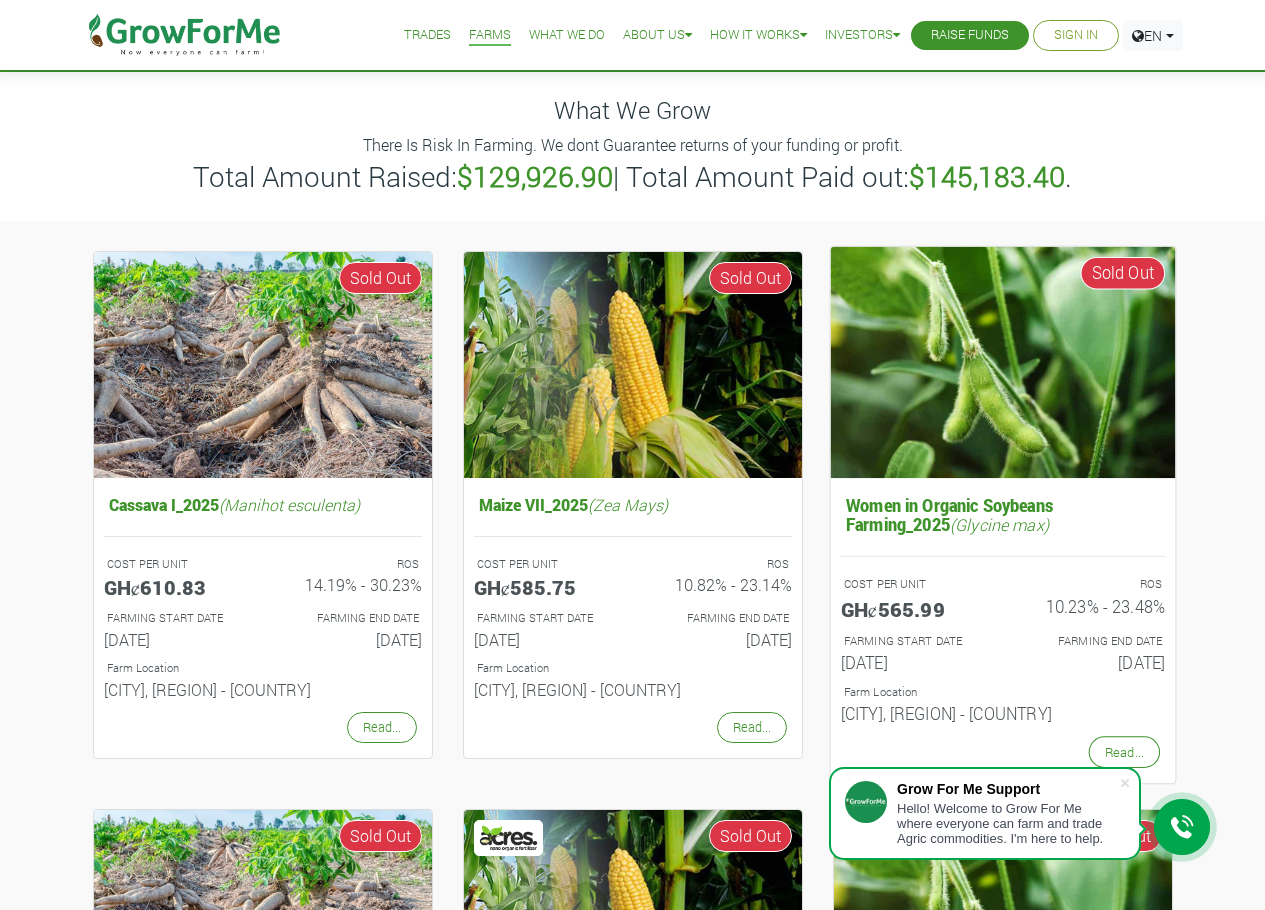 scroll, scrollTop: 0, scrollLeft: 0, axis: both 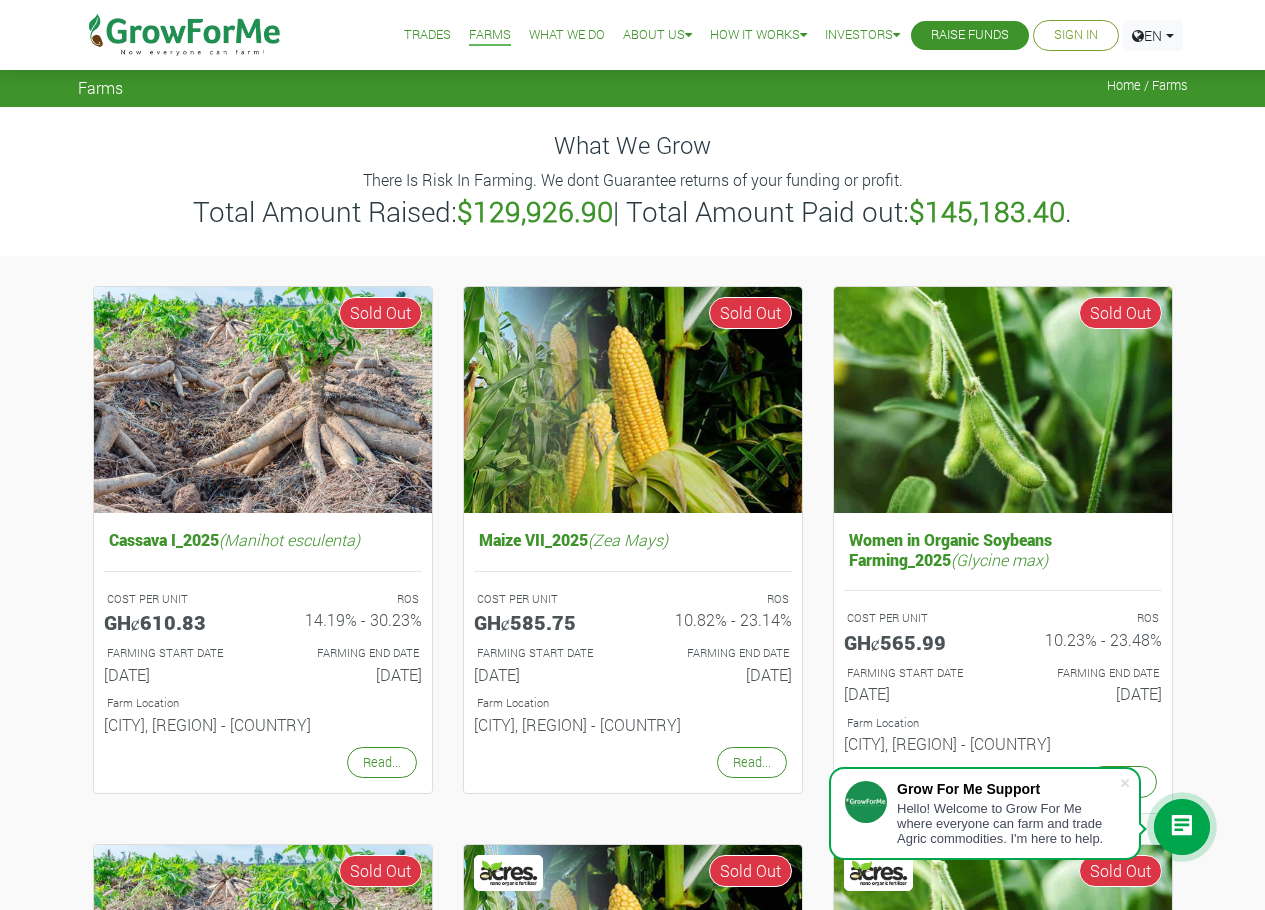 click on "What We Do" at bounding box center (567, 35) 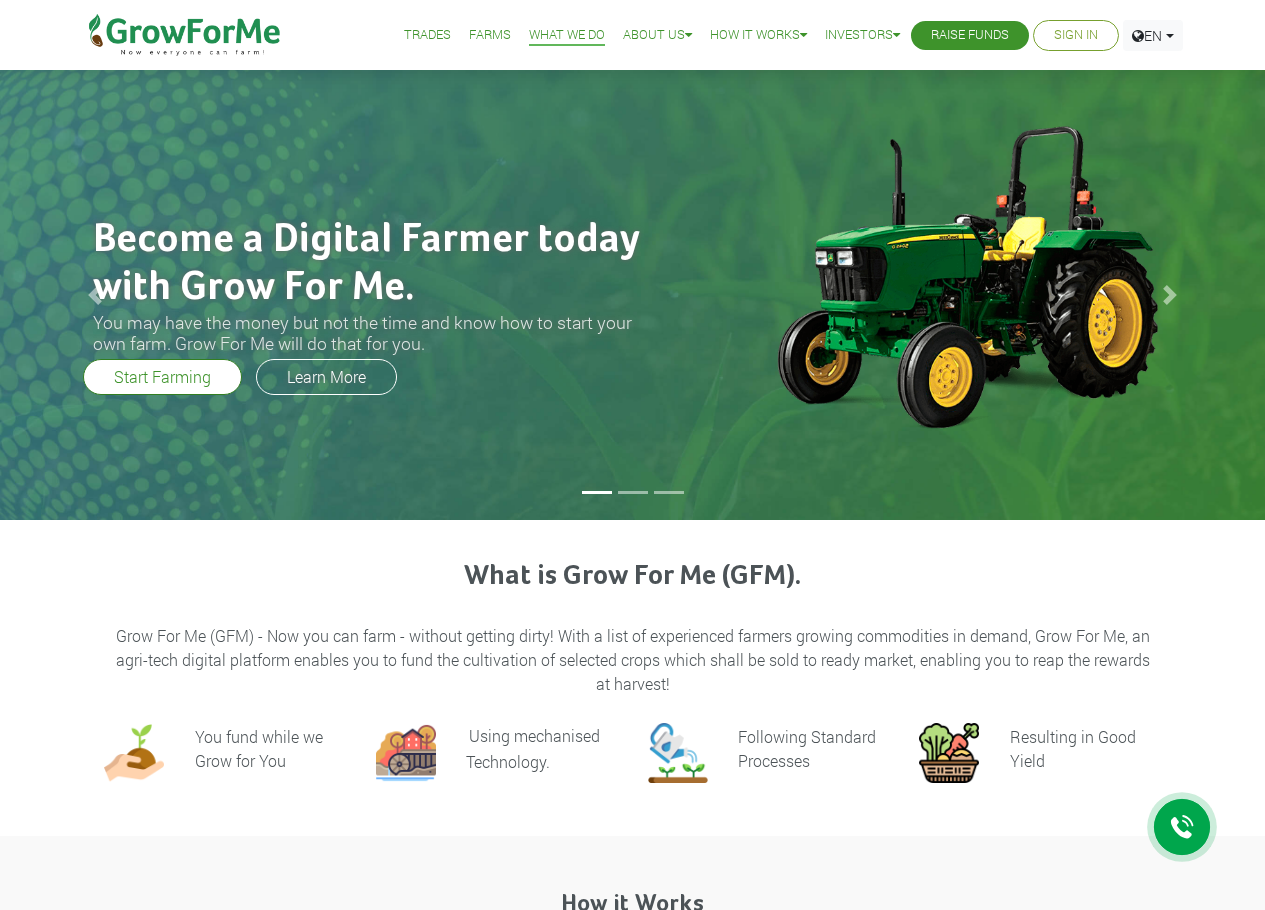 scroll, scrollTop: 0, scrollLeft: 0, axis: both 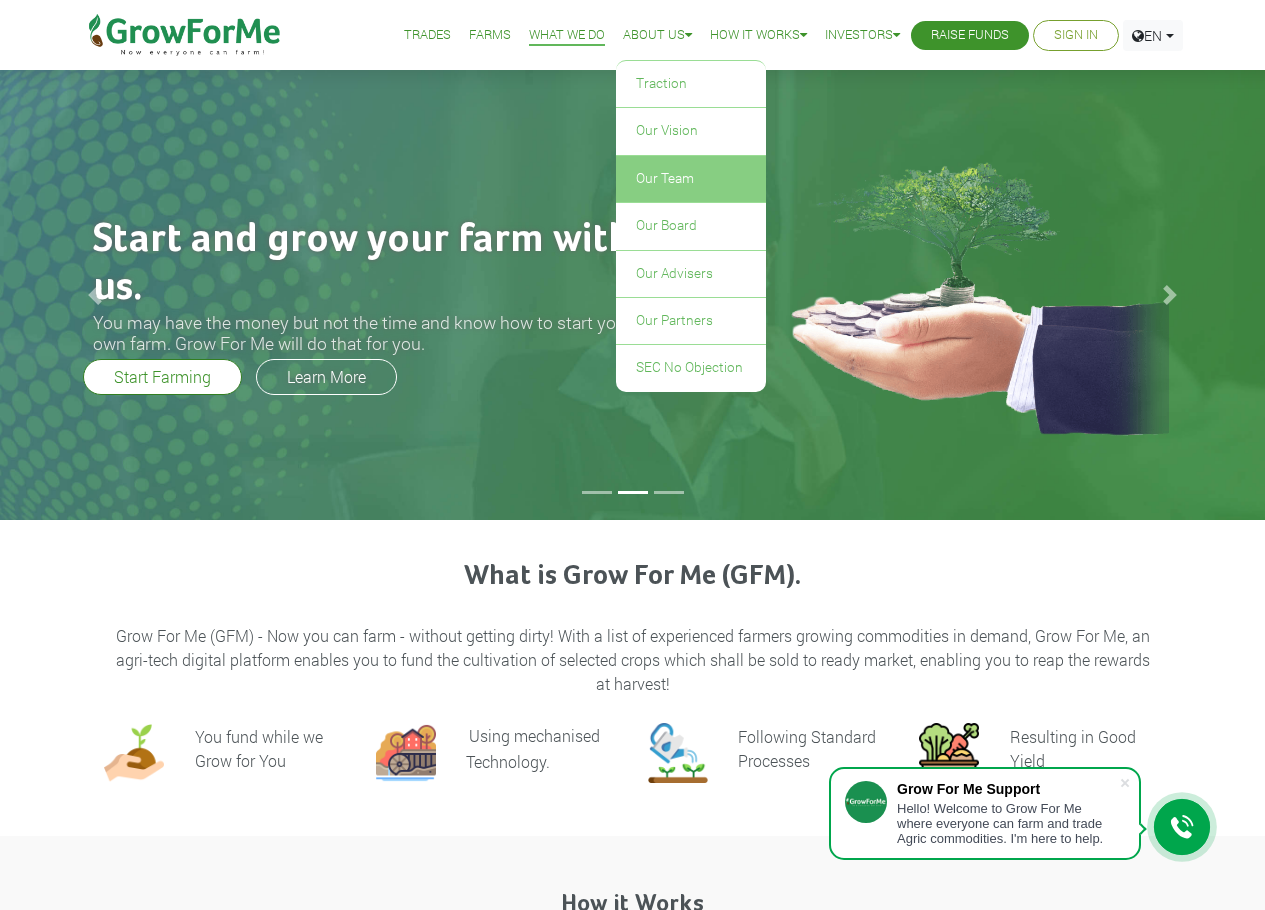 click on "Our Team" at bounding box center (691, 179) 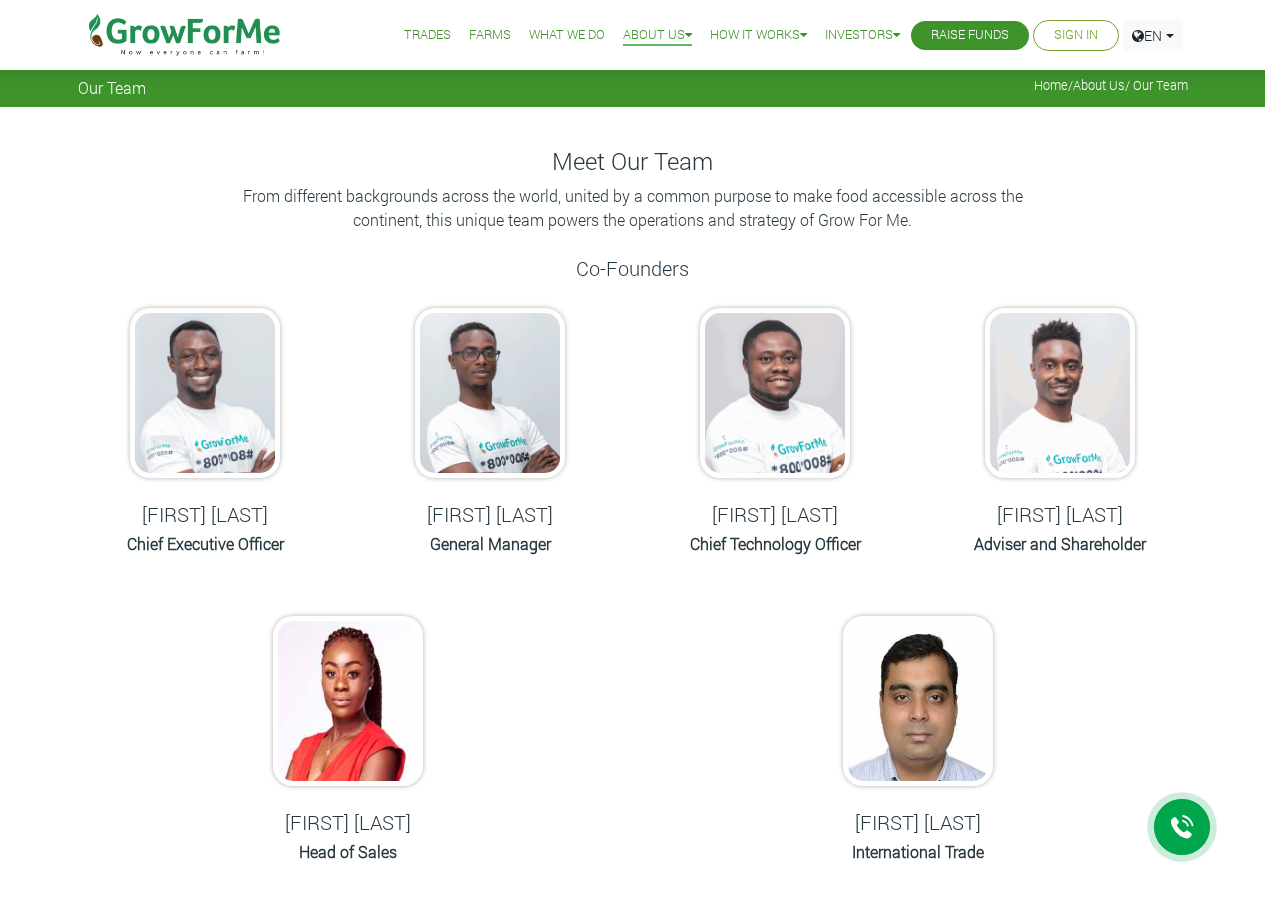scroll, scrollTop: 0, scrollLeft: 0, axis: both 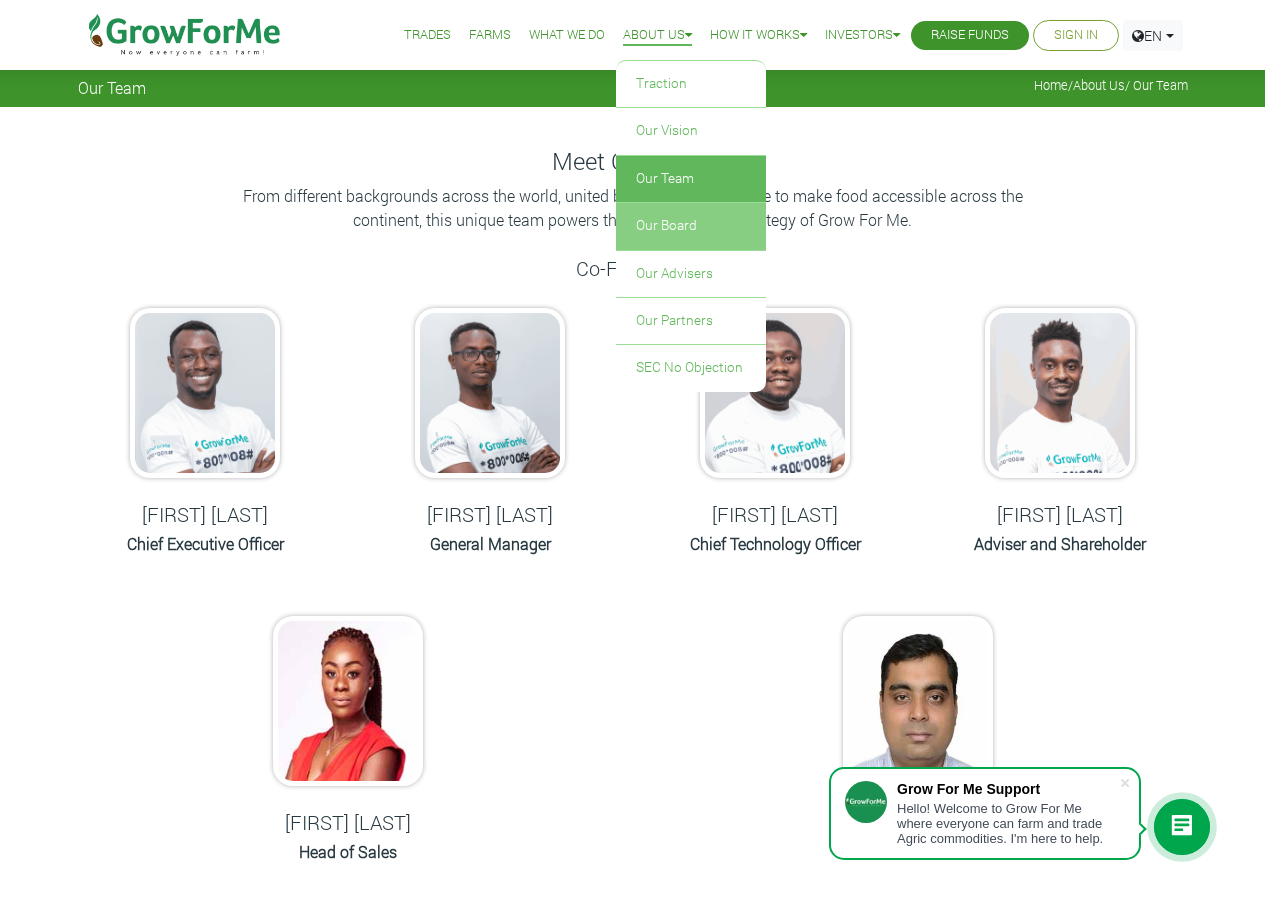 click on "Our Board" at bounding box center (691, 226) 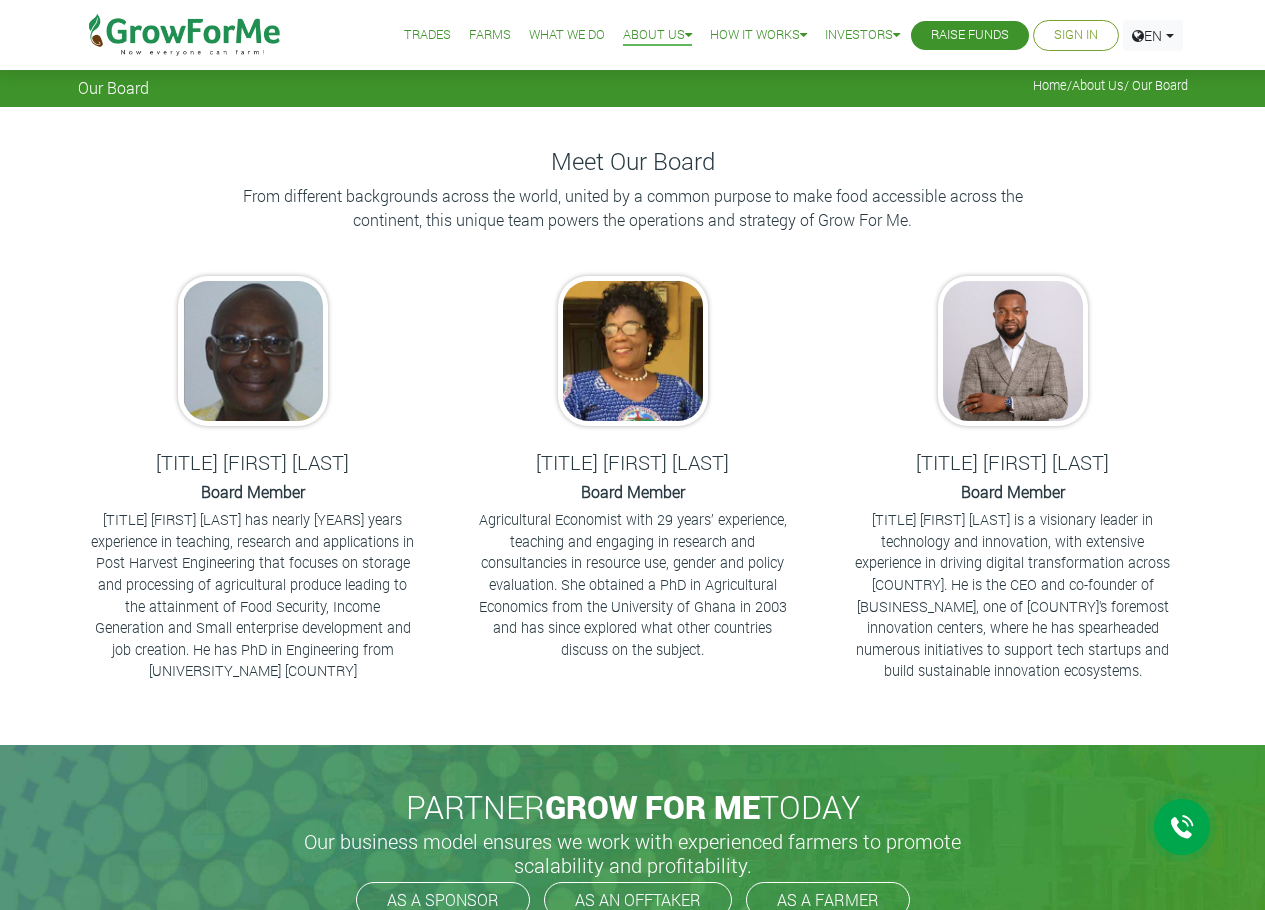 scroll, scrollTop: 0, scrollLeft: 0, axis: both 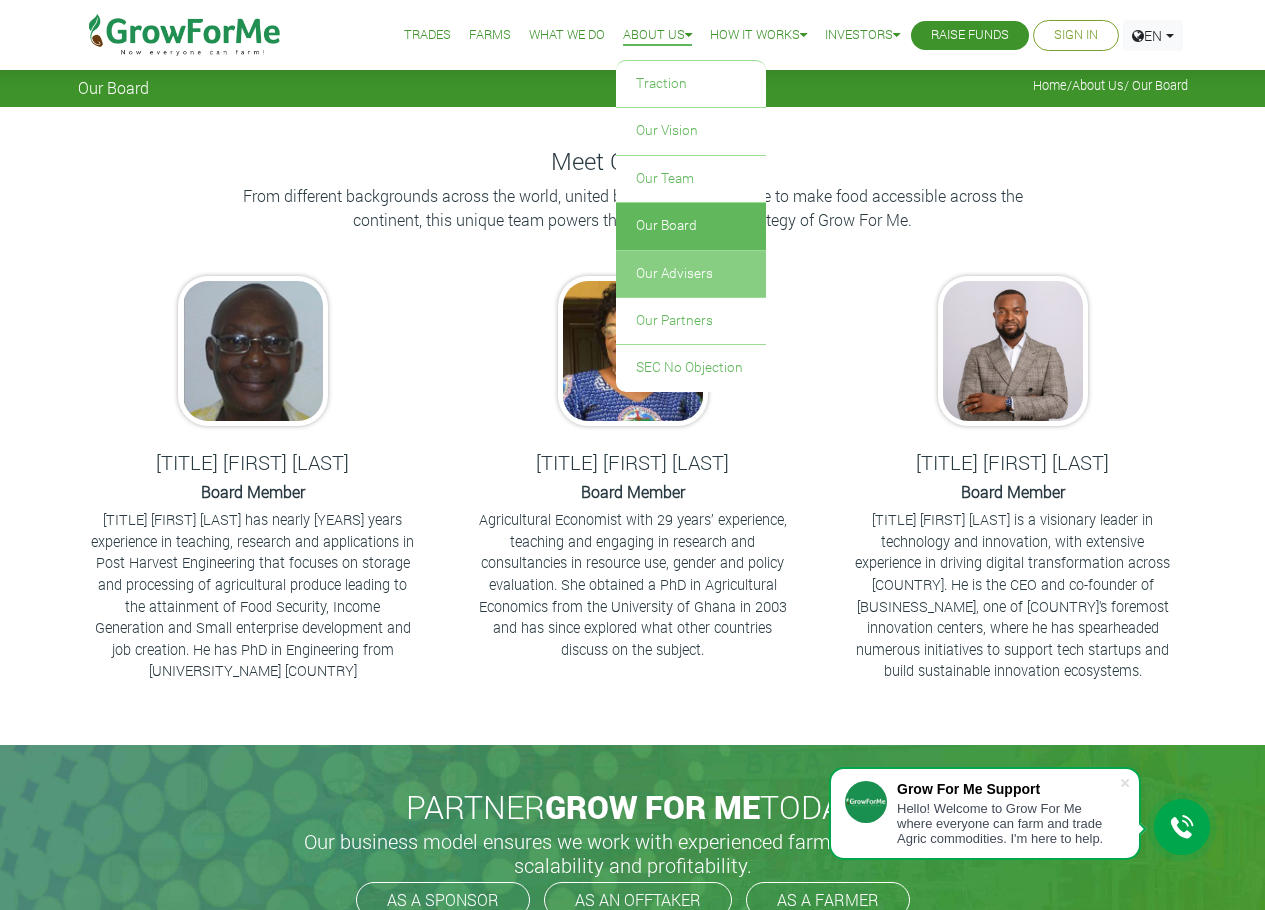 click on "Our Advisers" at bounding box center [691, 274] 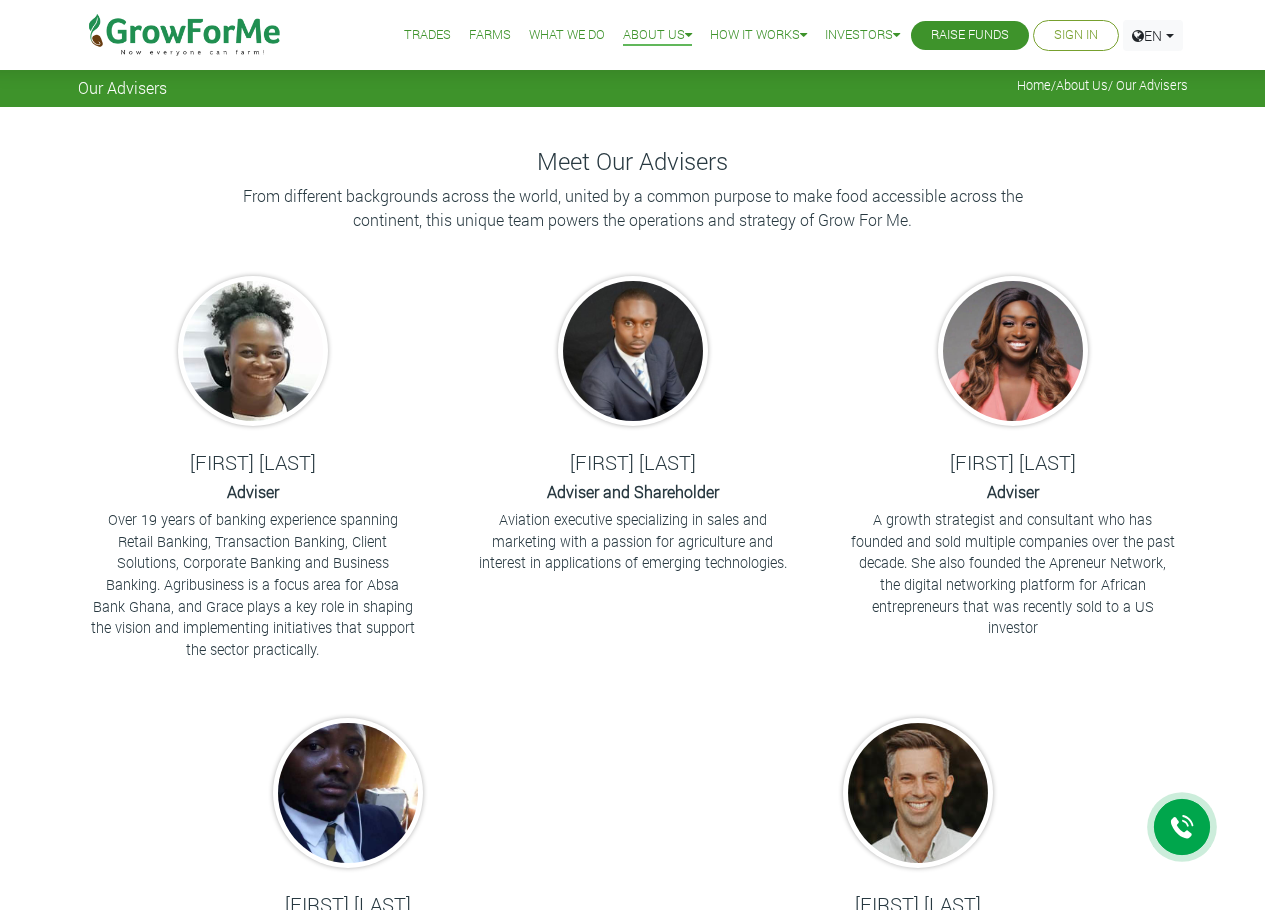 scroll, scrollTop: 0, scrollLeft: 0, axis: both 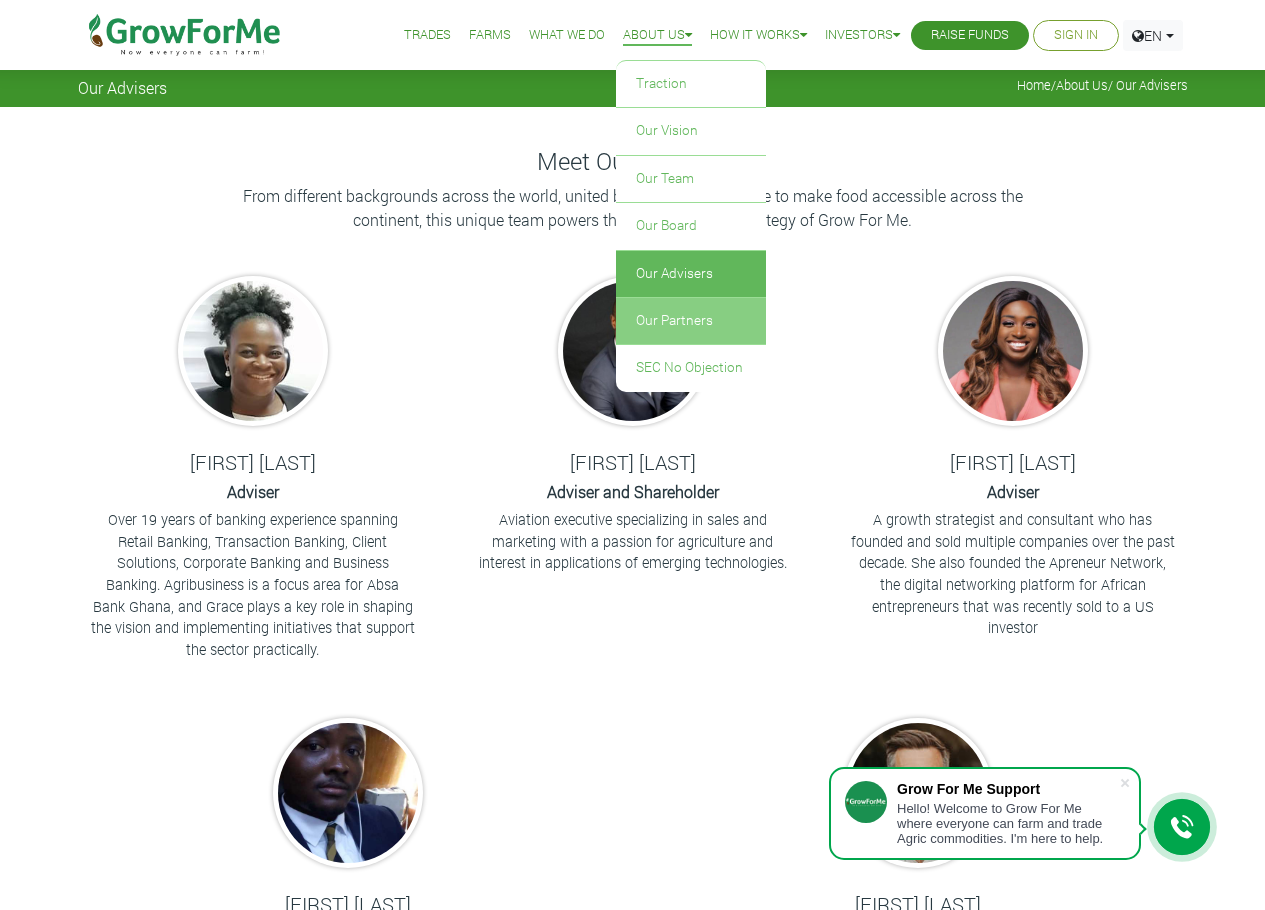 click on "Our Partners" at bounding box center (691, 321) 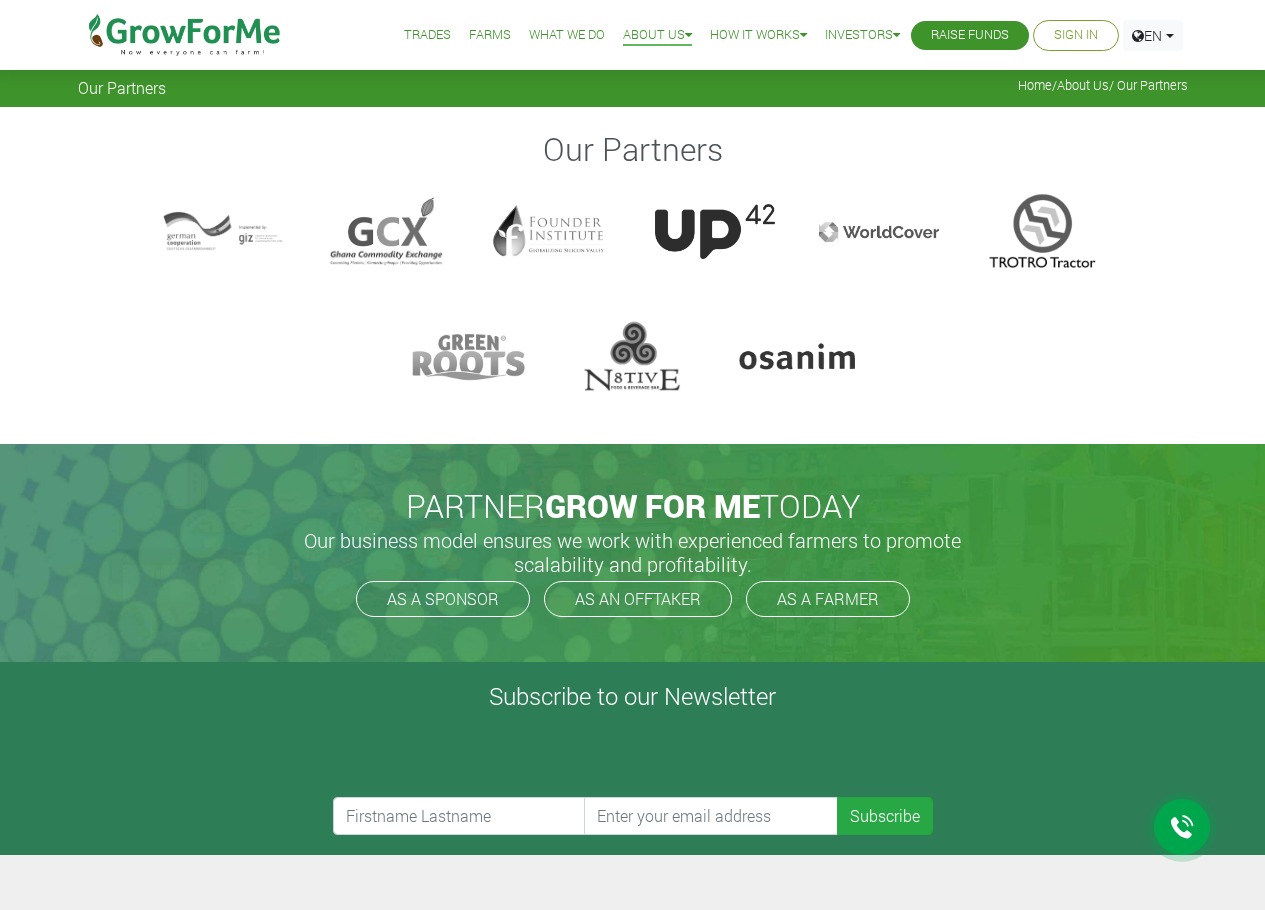 scroll, scrollTop: 0, scrollLeft: 0, axis: both 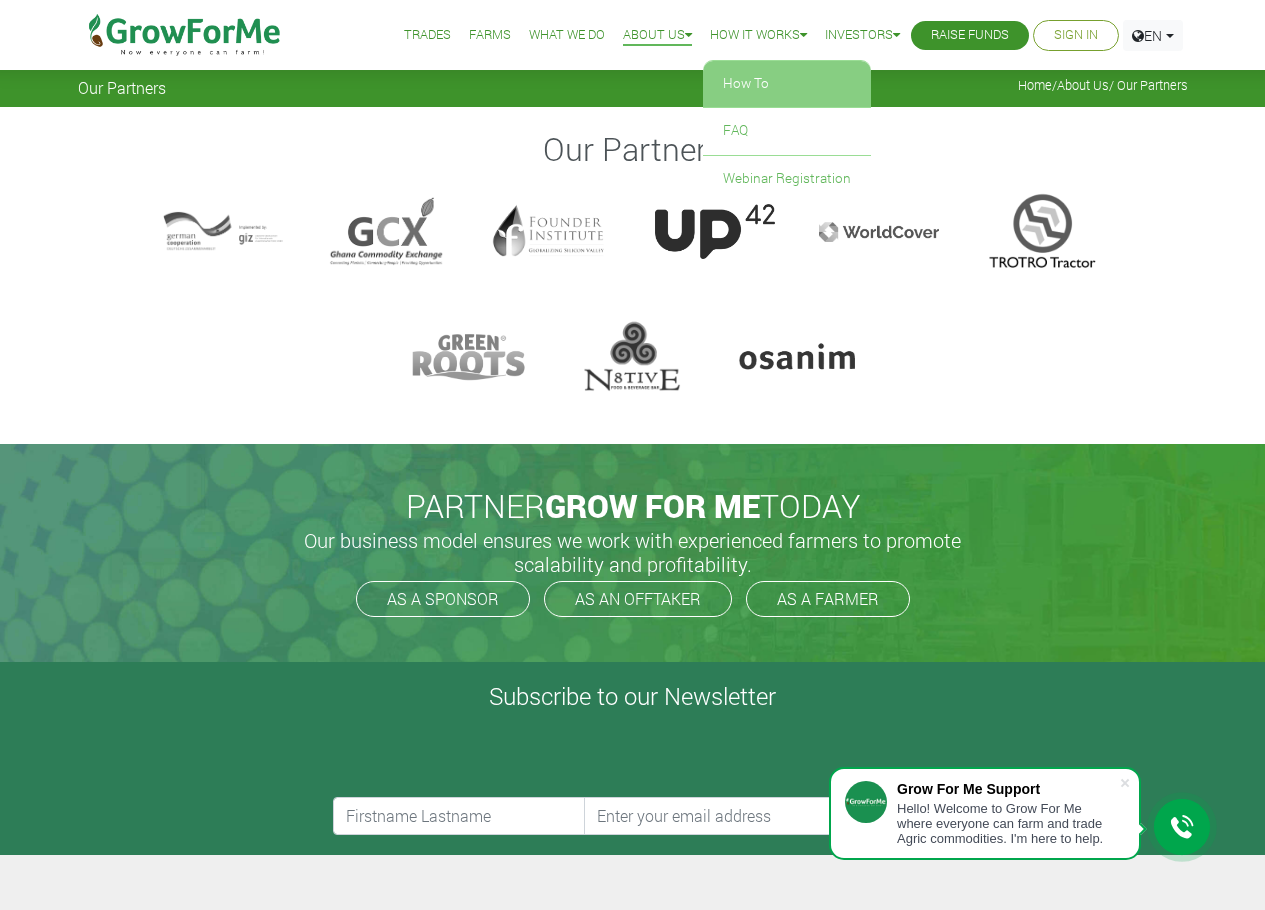 click on "How To" at bounding box center [787, 84] 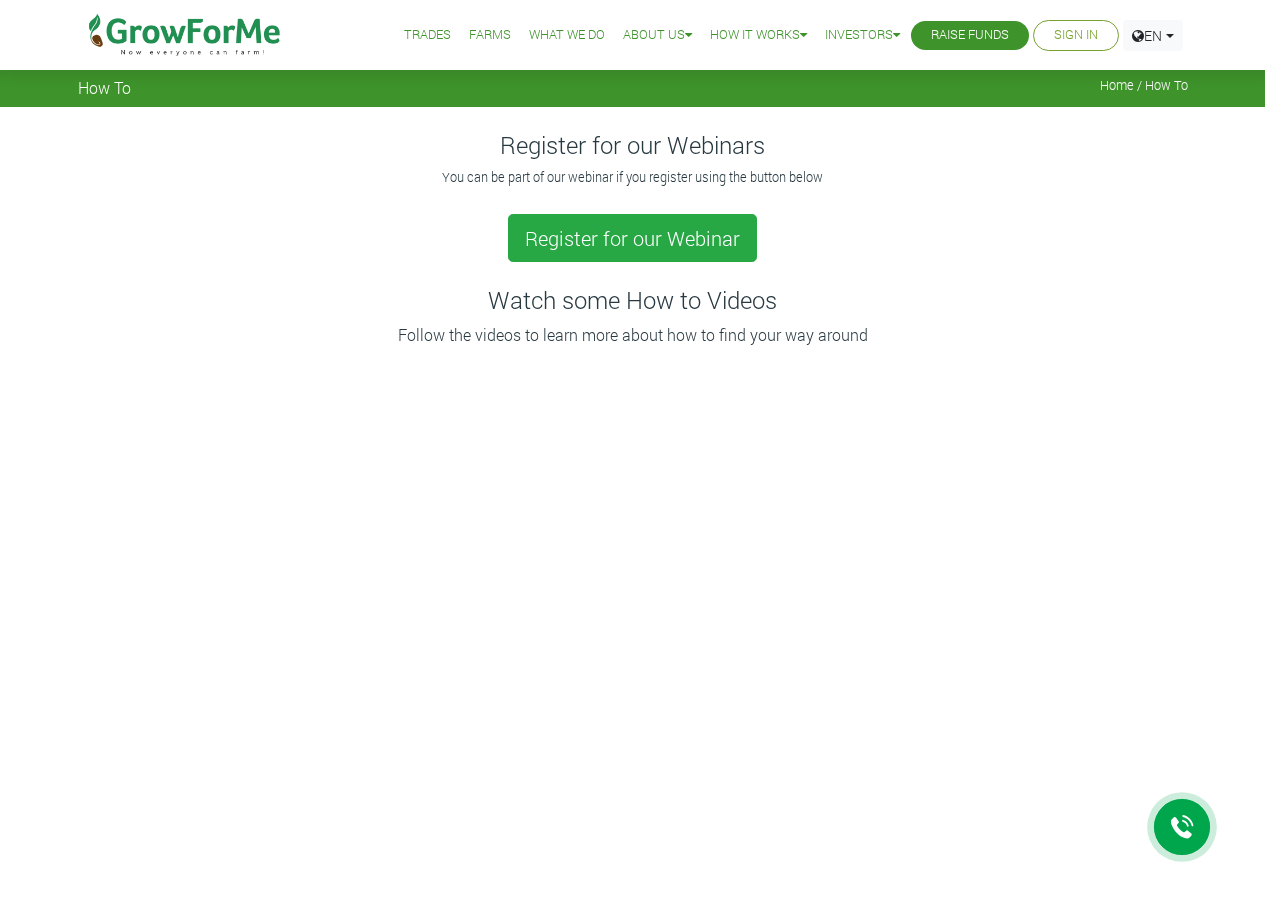 scroll, scrollTop: 0, scrollLeft: 0, axis: both 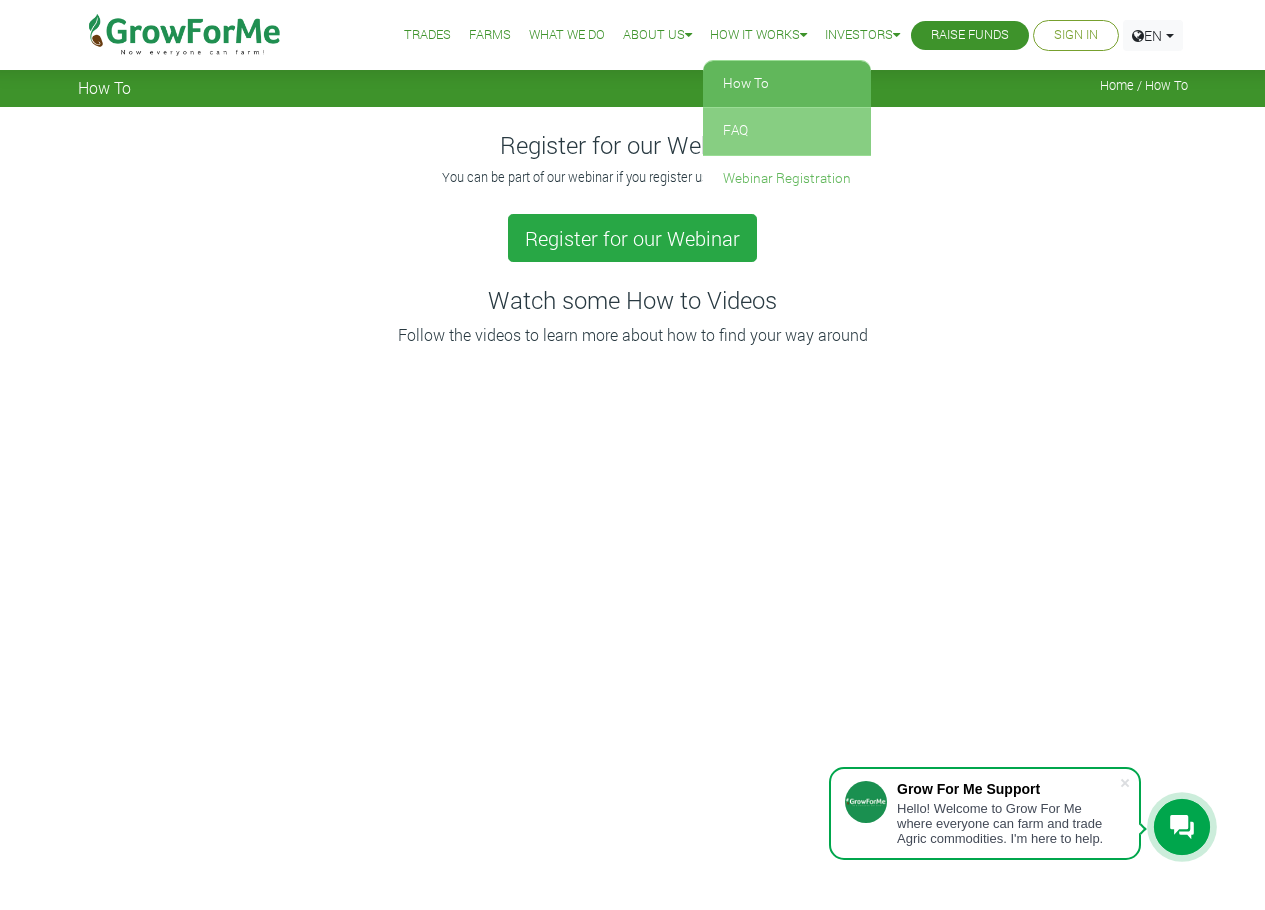 click on "FAQ" at bounding box center (787, 131) 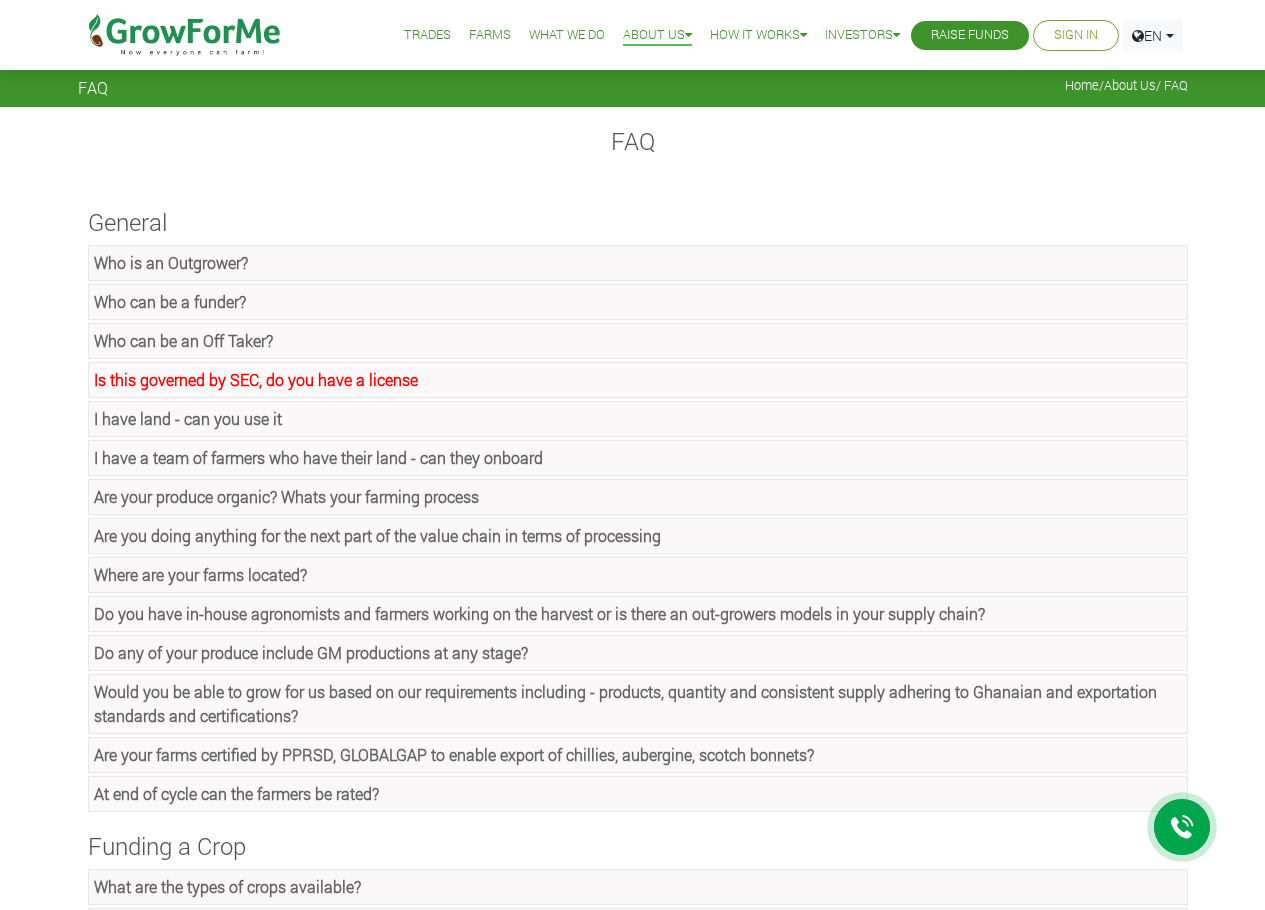 scroll, scrollTop: 0, scrollLeft: 0, axis: both 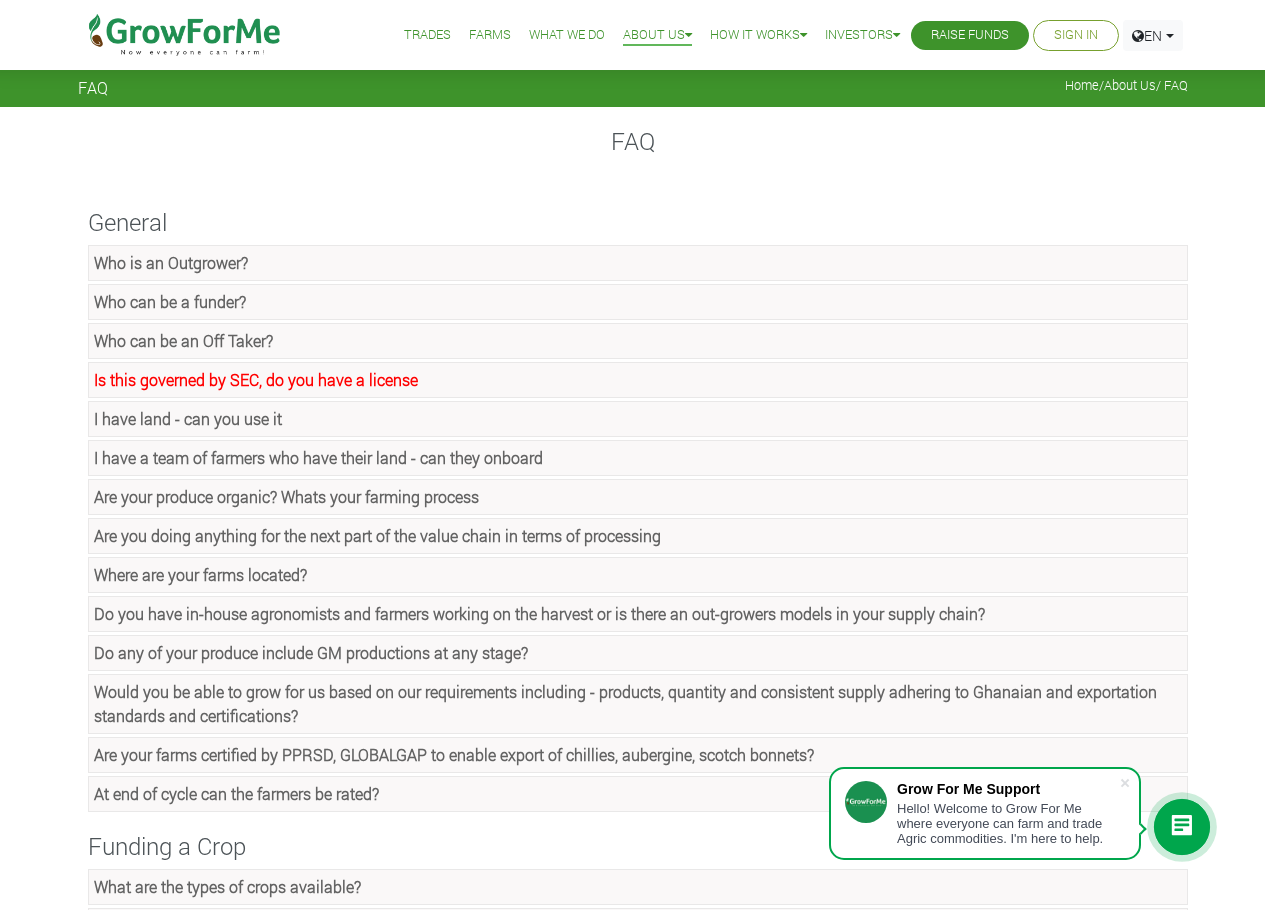 click on "Who is an Outgrower?" at bounding box center (171, 262) 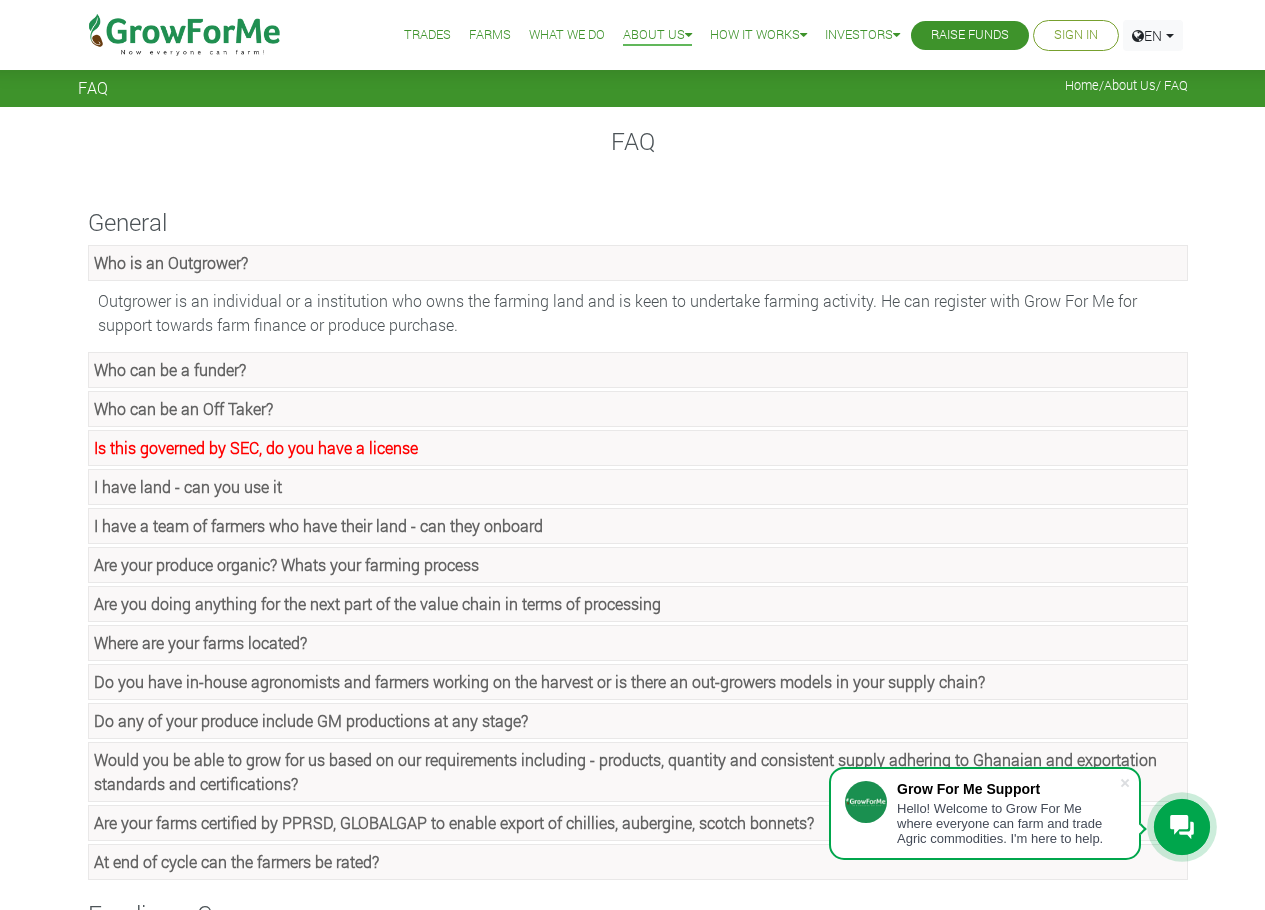 click on "Who can be a funder?" at bounding box center [170, 369] 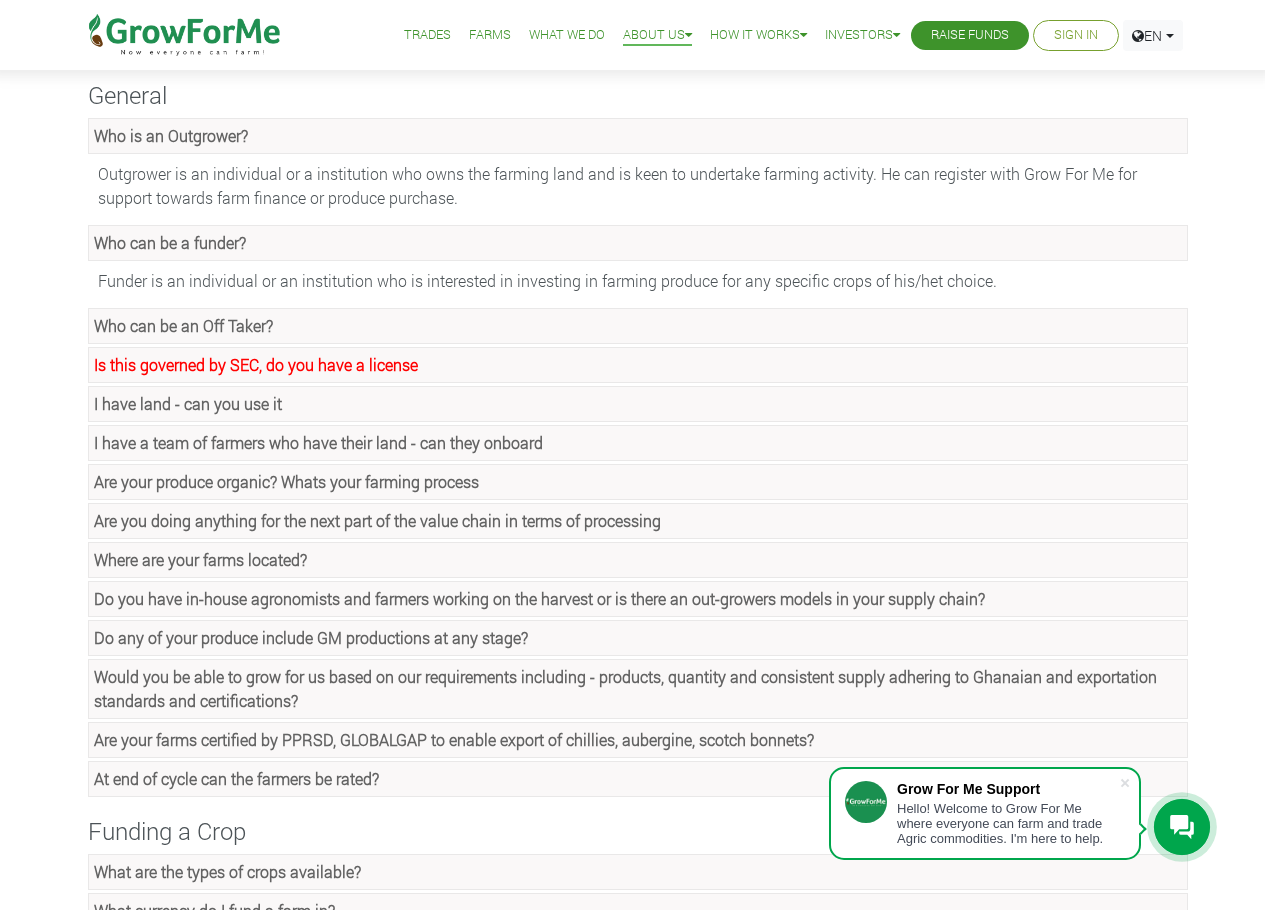scroll, scrollTop: 200, scrollLeft: 0, axis: vertical 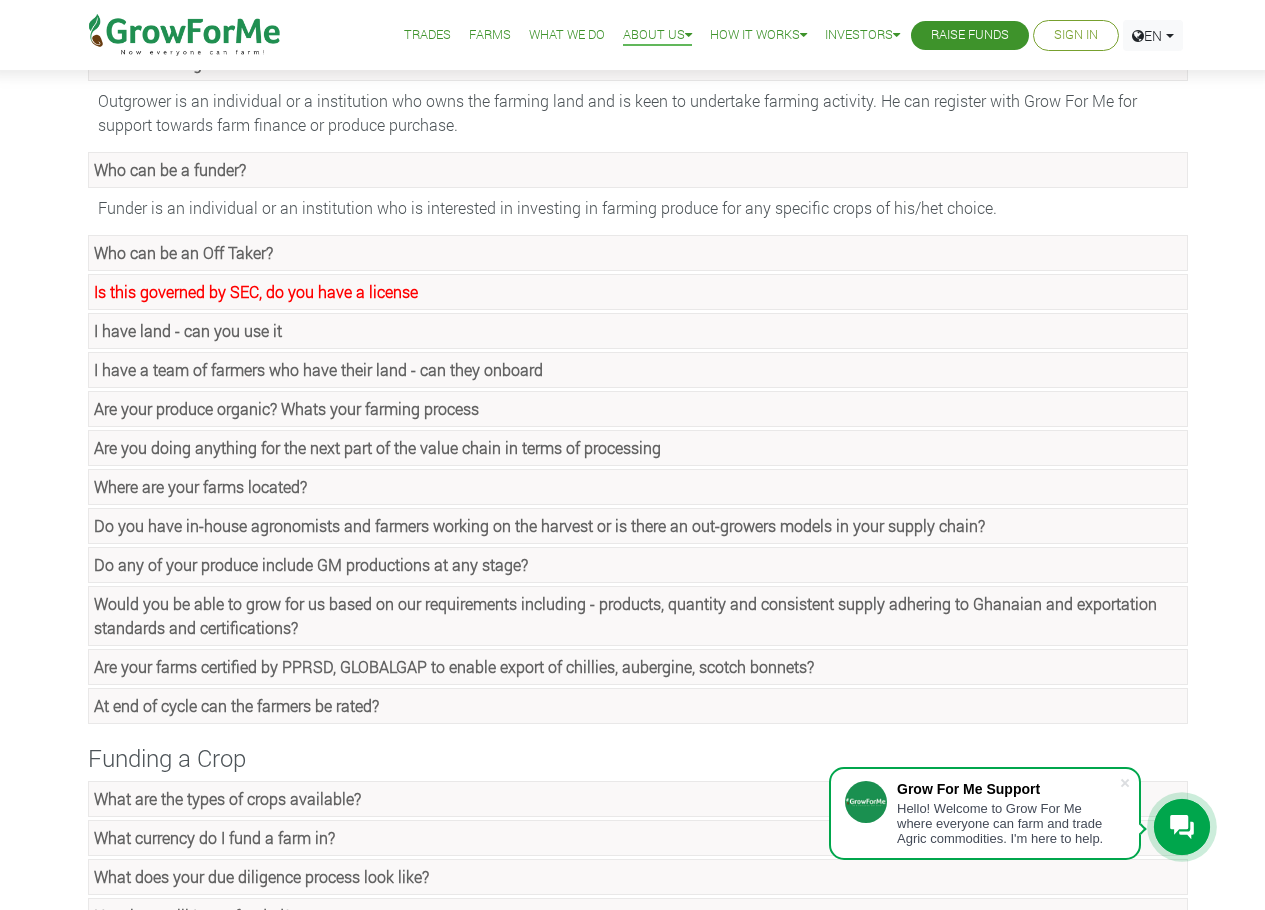 click on "Is this governed by SEC, do you have a license" at bounding box center (256, 291) 